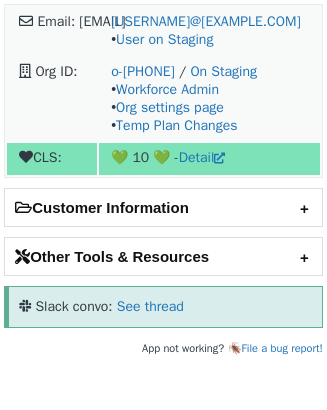 scroll, scrollTop: 0, scrollLeft: 0, axis: both 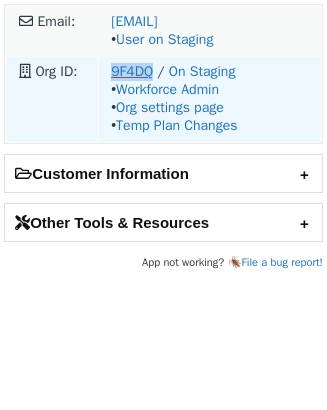 click on "9F4DQ" at bounding box center [132, 71] 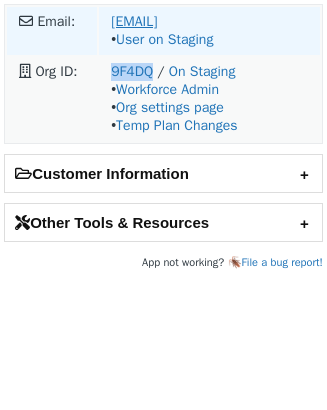 drag, startPoint x: 312, startPoint y: 18, endPoint x: 234, endPoint y: 22, distance: 78.10249 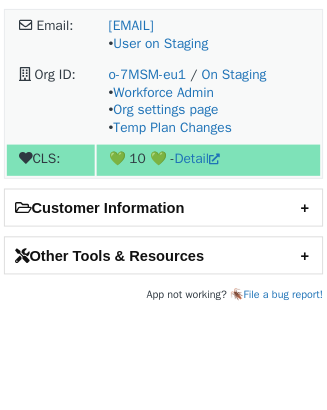 scroll, scrollTop: 0, scrollLeft: 0, axis: both 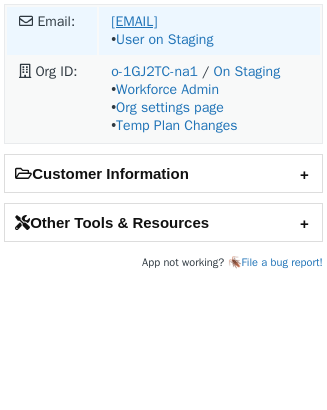 drag, startPoint x: 305, startPoint y: 24, endPoint x: 212, endPoint y: 25, distance: 93.00538 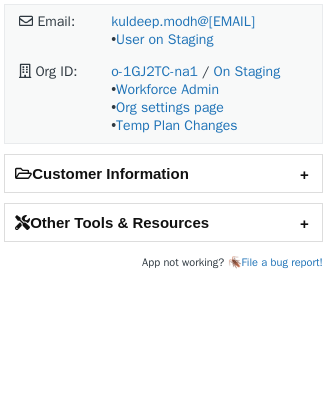 scroll, scrollTop: 0, scrollLeft: 0, axis: both 